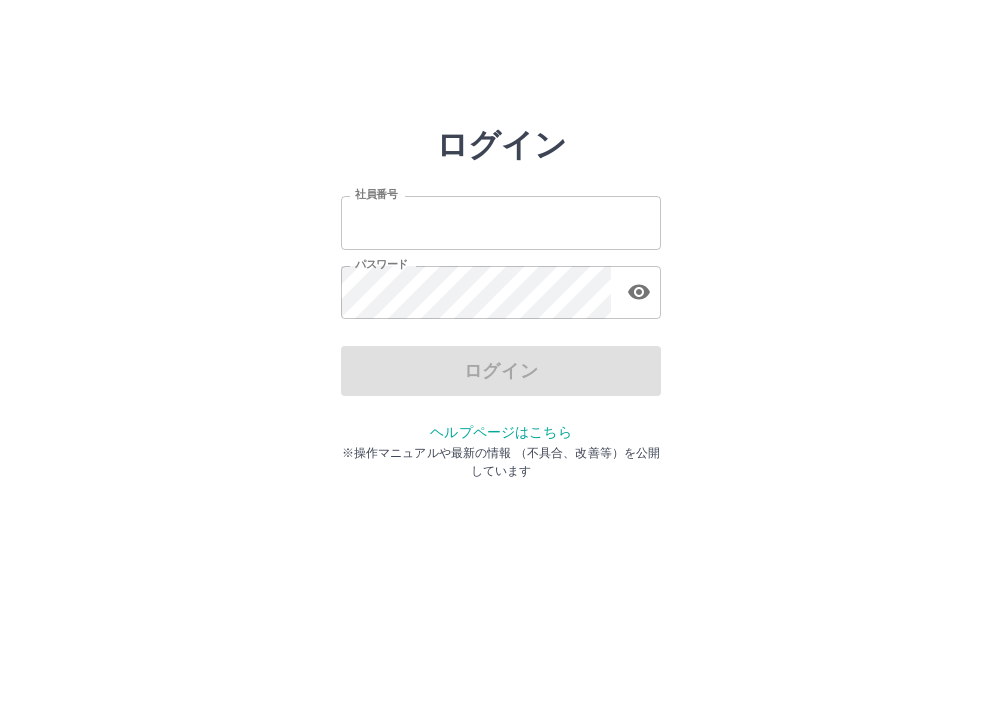 scroll, scrollTop: 0, scrollLeft: 0, axis: both 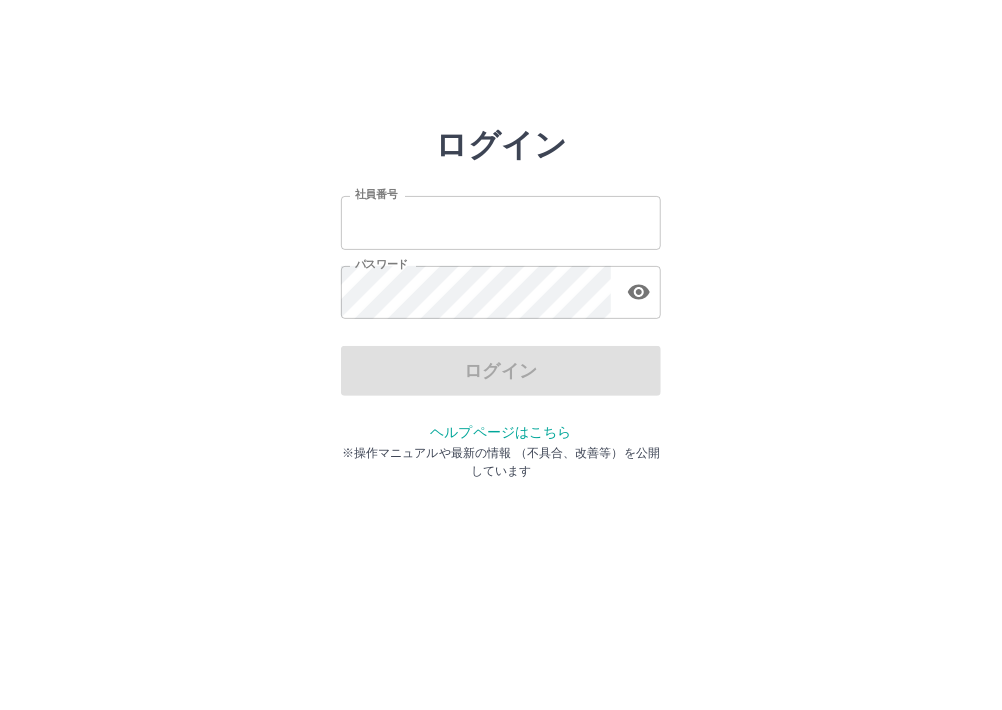 type on "*******" 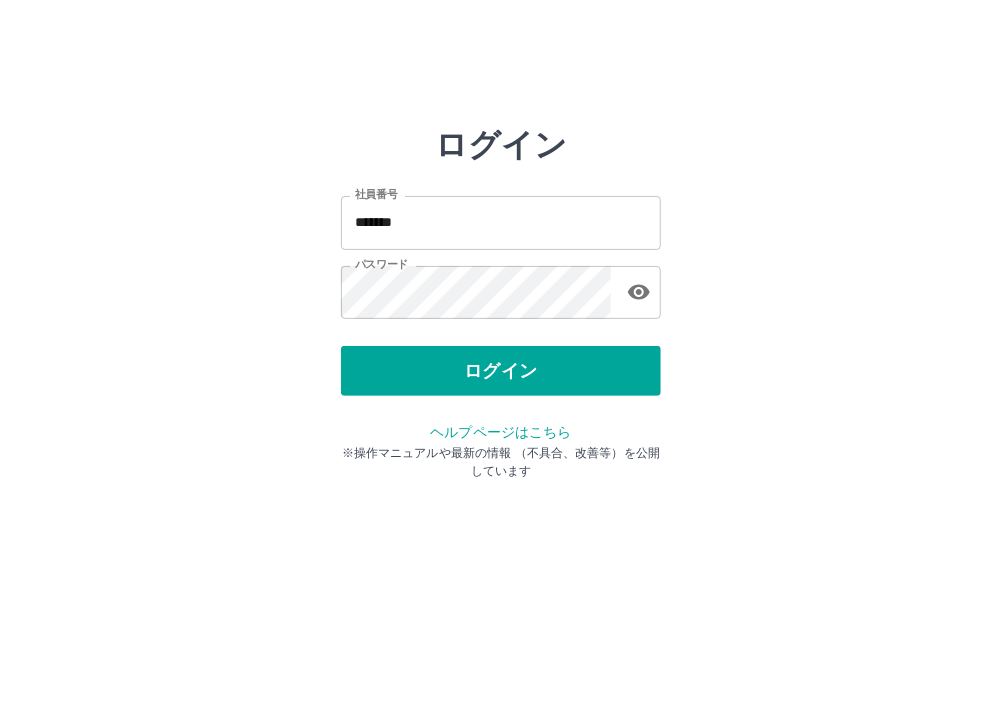 click on "ログイン" at bounding box center (501, 371) 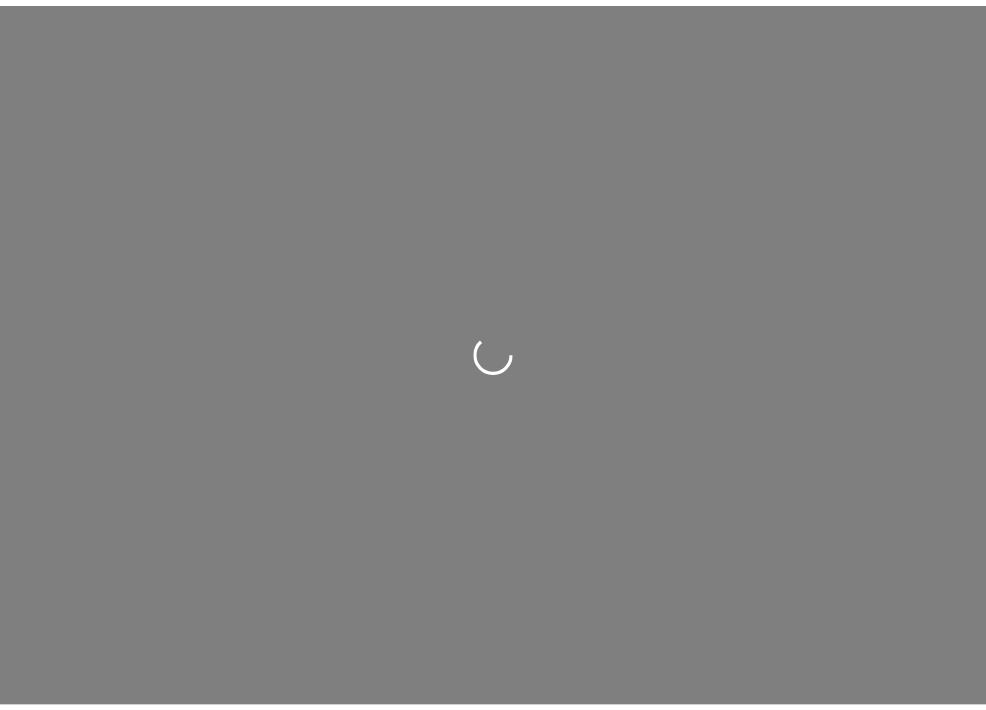 scroll, scrollTop: 0, scrollLeft: 0, axis: both 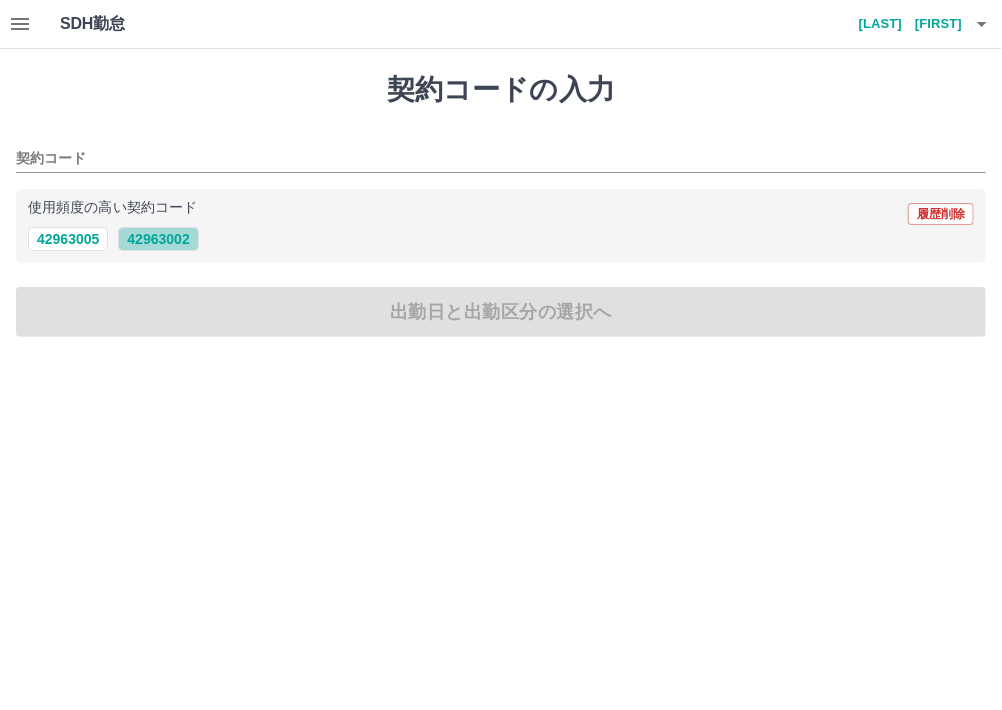 click on "42963002" at bounding box center [158, 239] 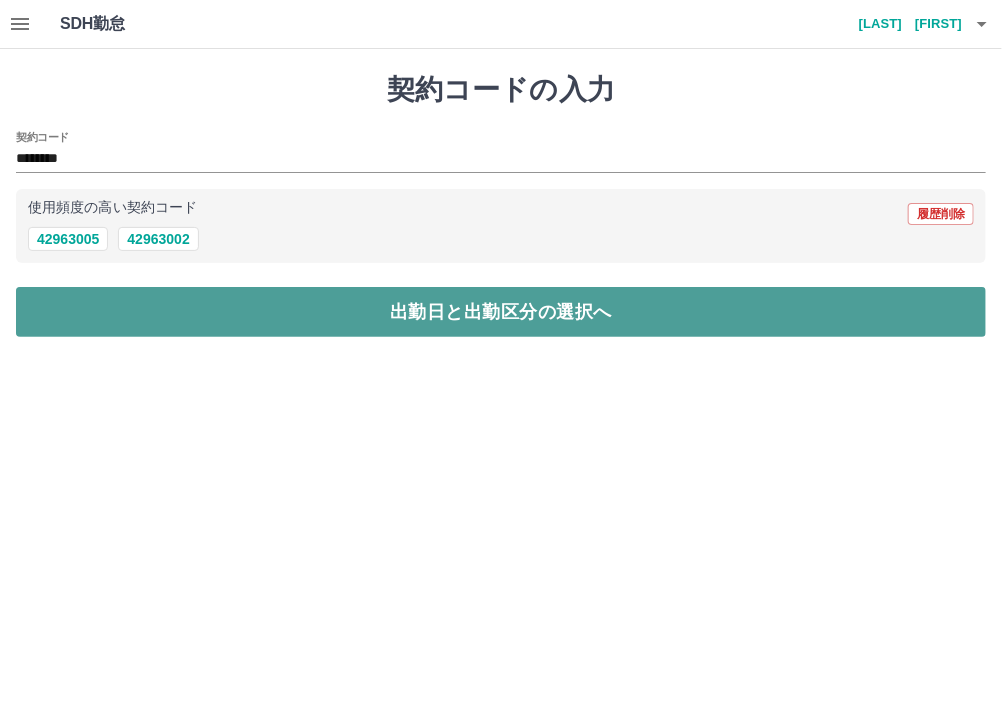 click on "出勤日と出勤区分の選択へ" at bounding box center (501, 312) 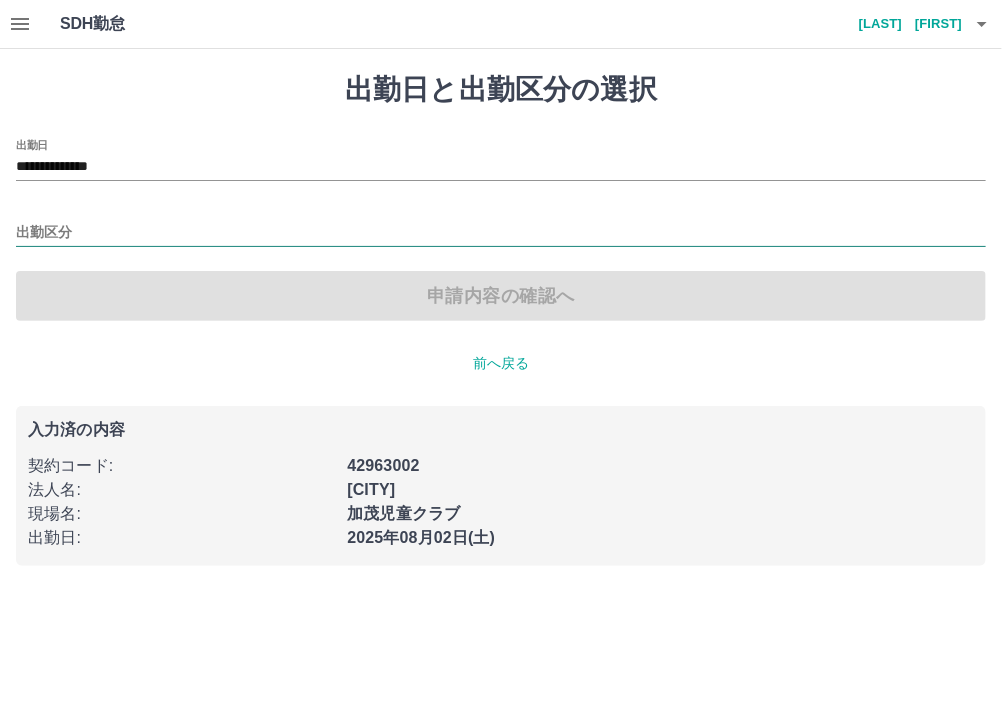 click on "出勤区分" at bounding box center (501, 233) 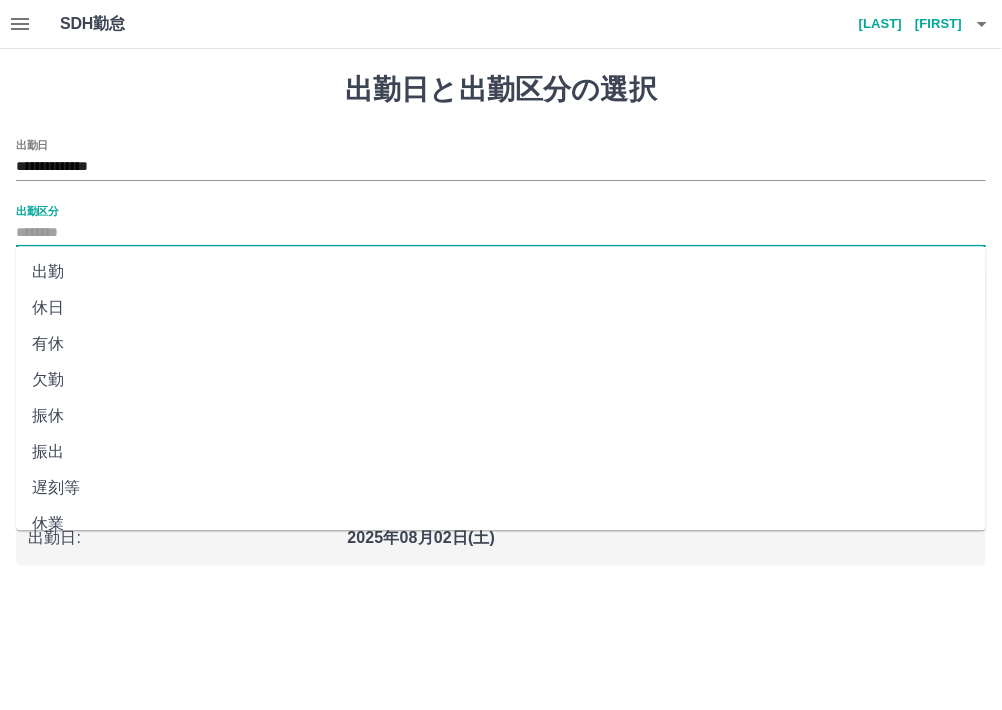 click on "出勤" at bounding box center (501, 272) 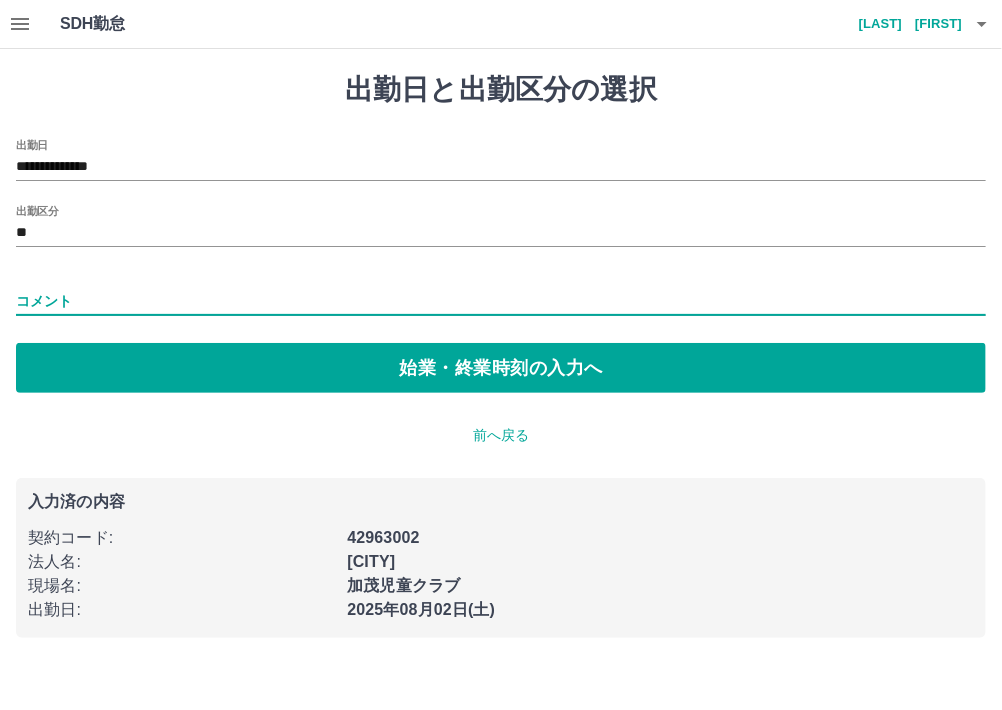 click on "コメント" at bounding box center [501, 301] 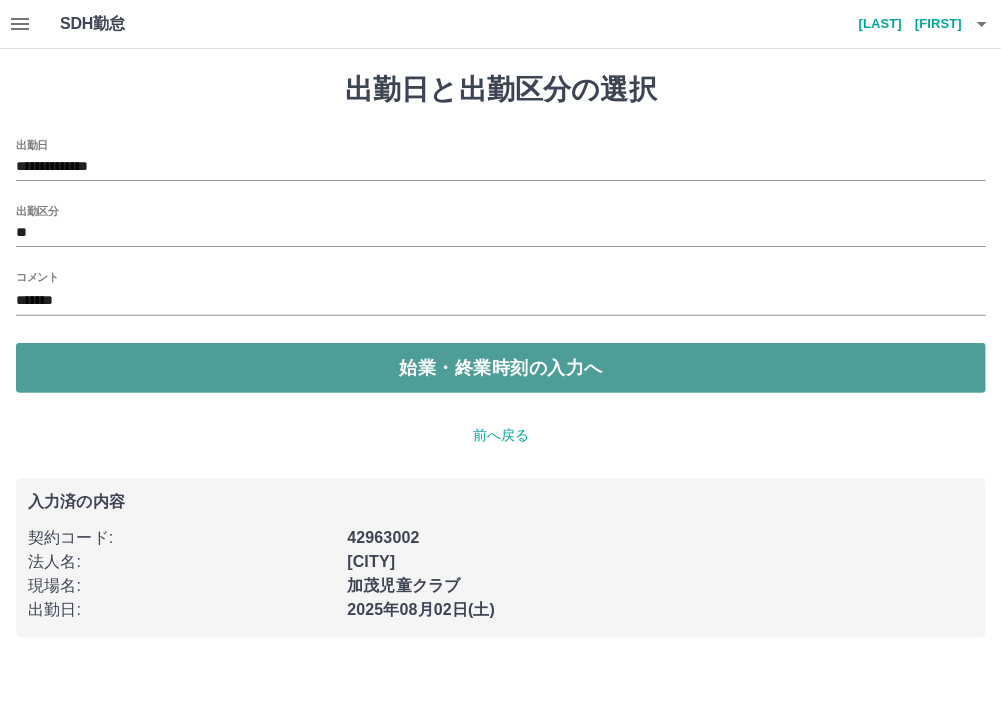 click on "始業・終業時刻の入力へ" at bounding box center (501, 368) 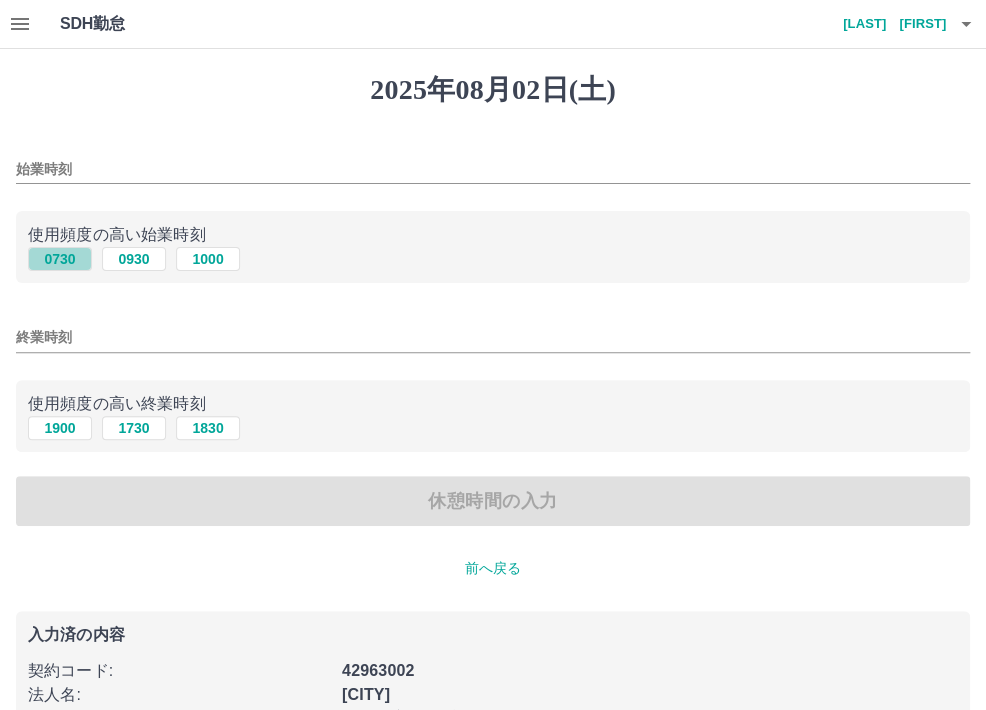 click on "0730" at bounding box center (60, 259) 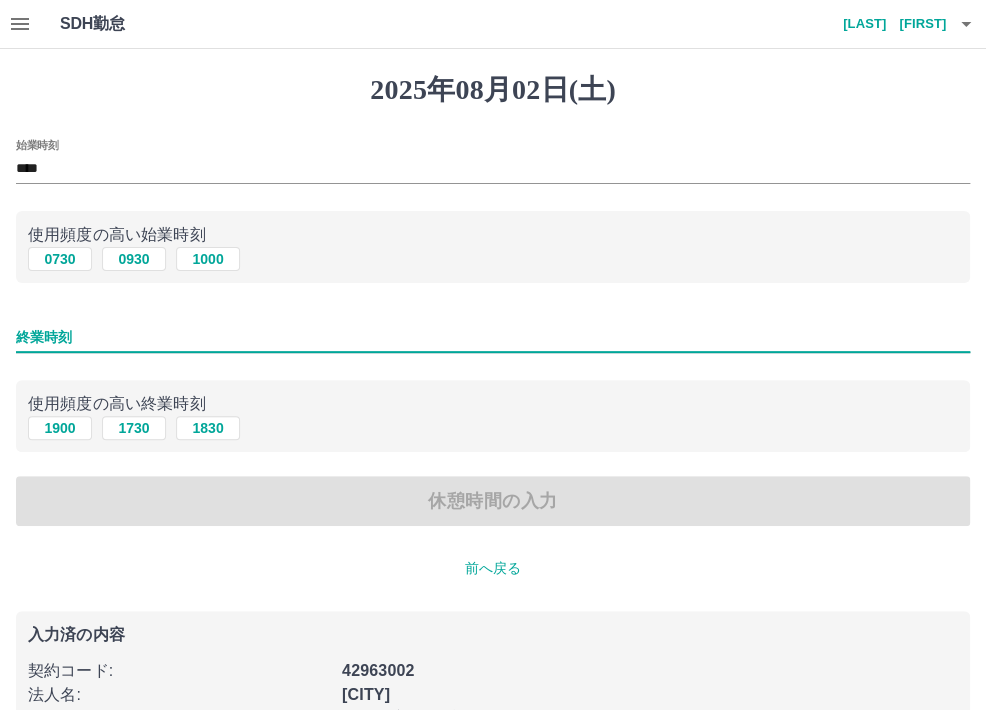 click on "終業時刻" at bounding box center (493, 337) 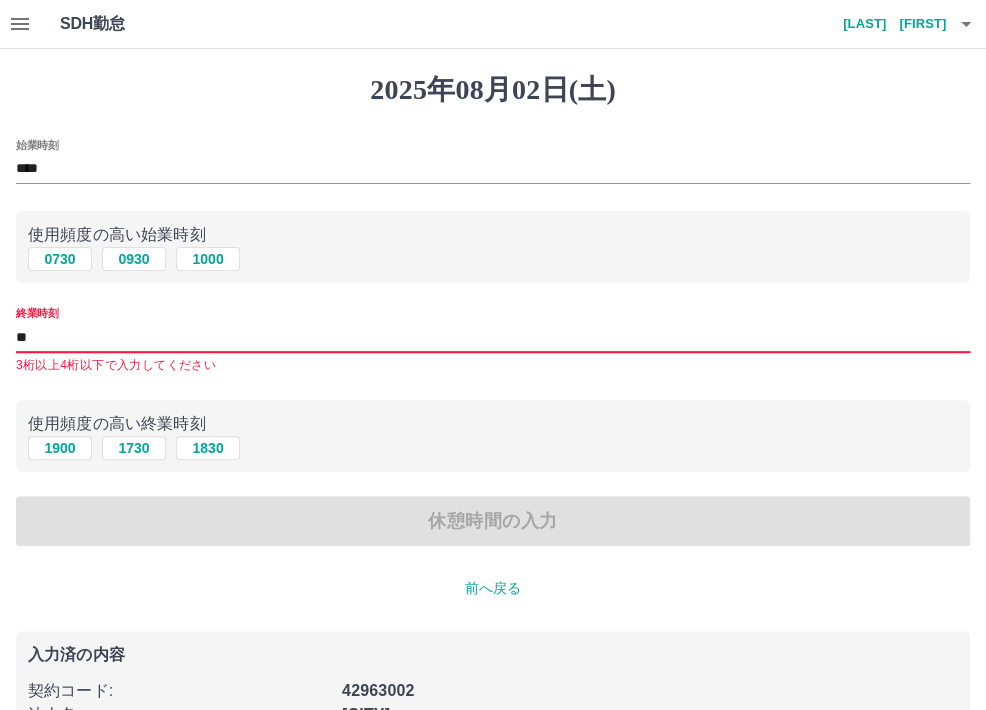 type on "*" 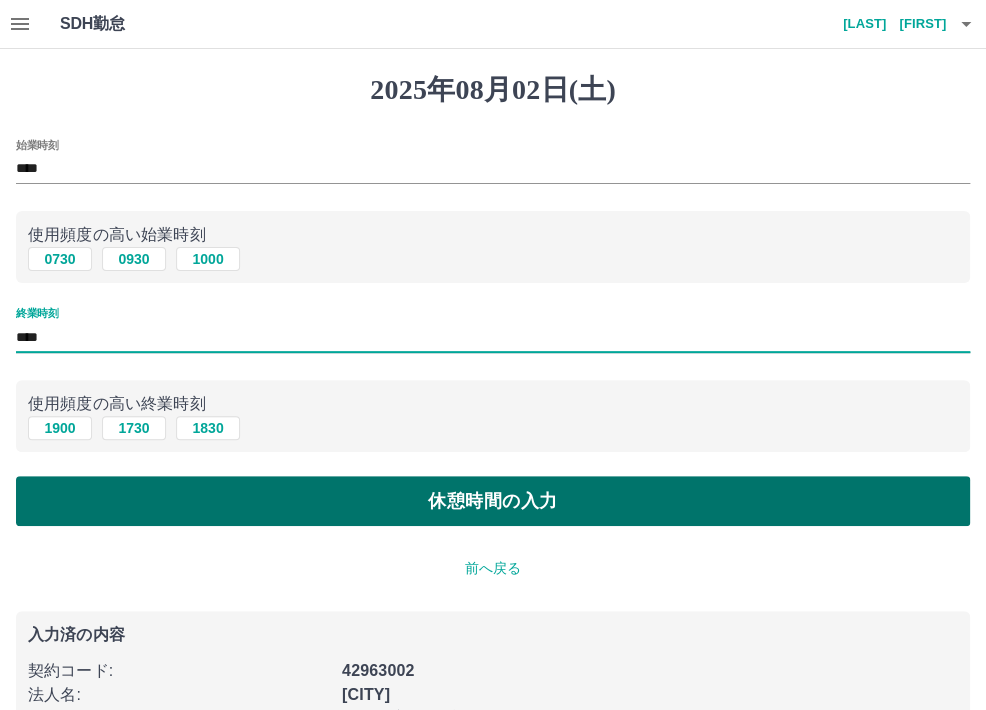 type on "****" 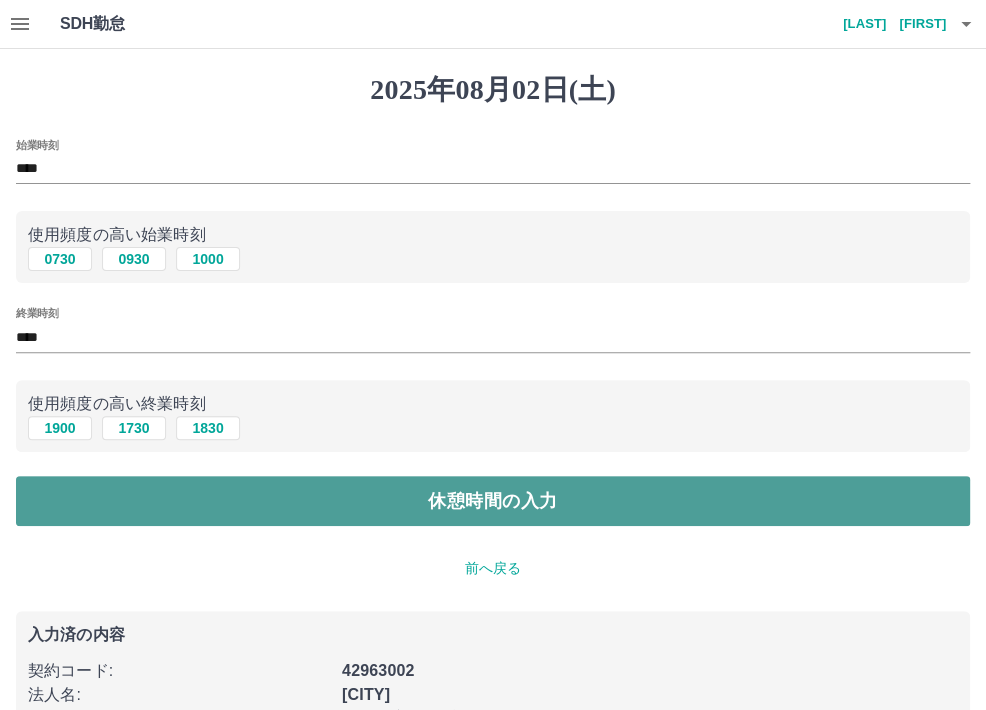 click on "休憩時間の入力" at bounding box center [493, 501] 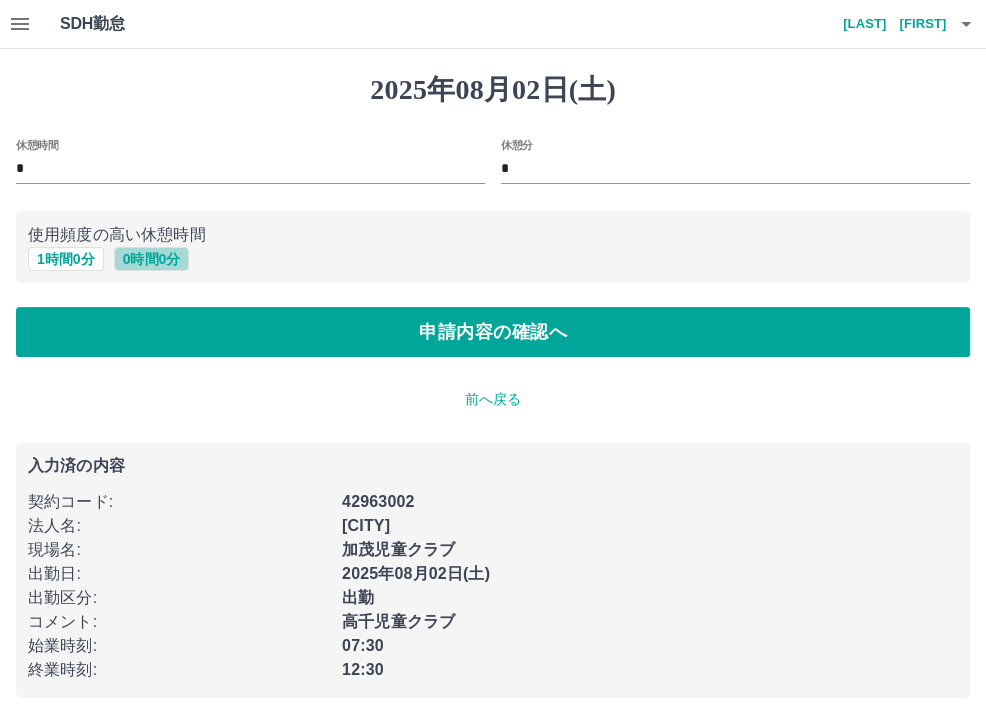 click on "0 時間 0 分" at bounding box center [152, 259] 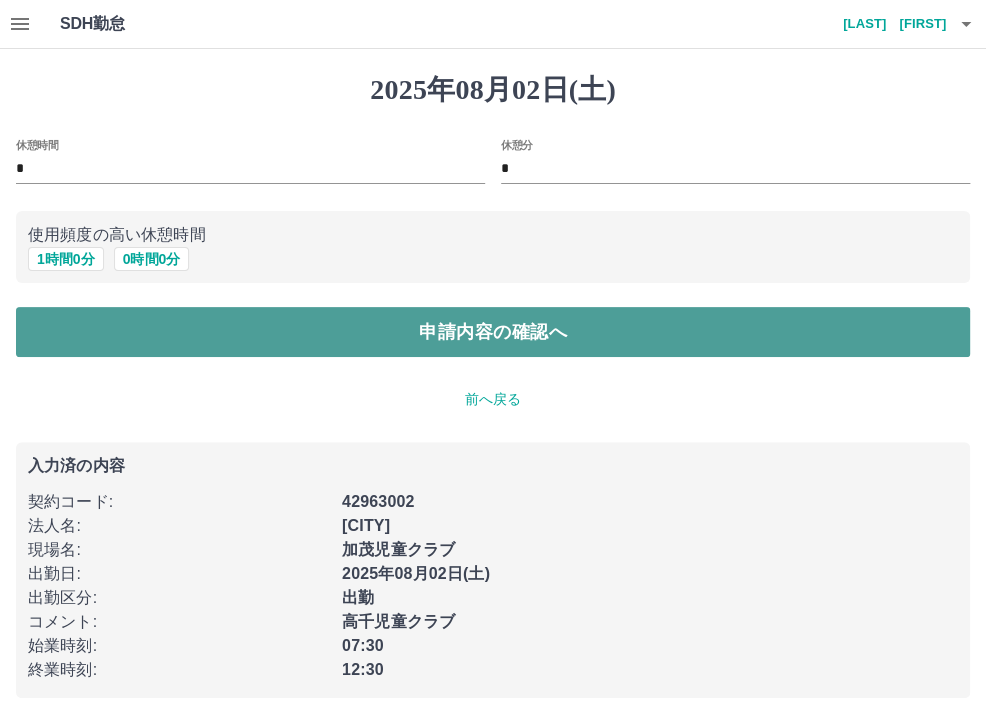 click on "申請内容の確認へ" at bounding box center [493, 332] 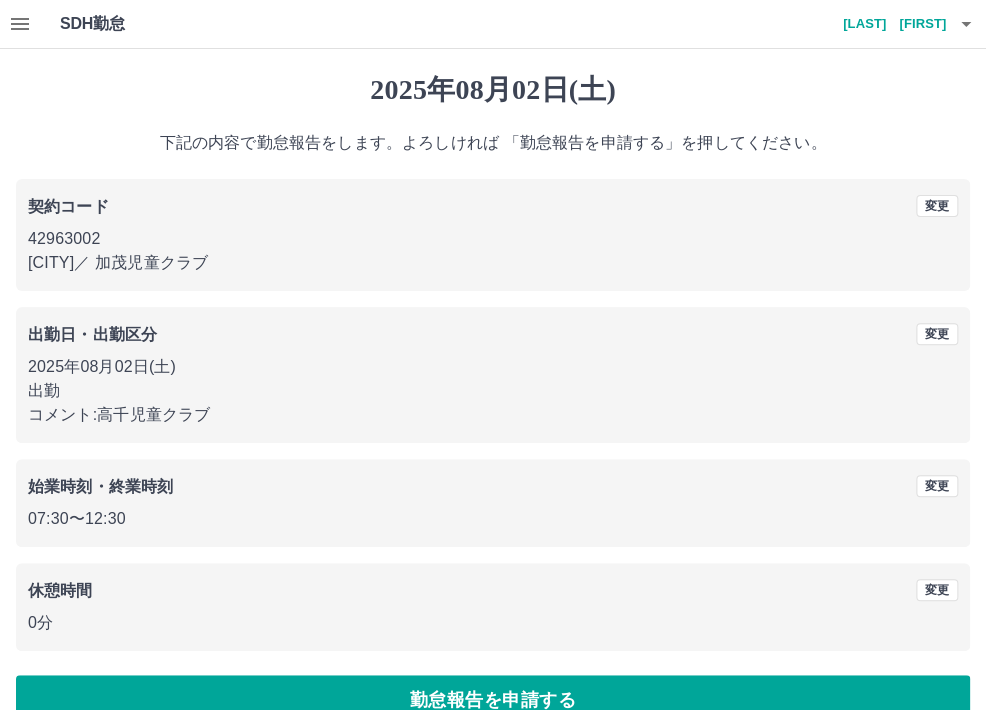 scroll, scrollTop: 38, scrollLeft: 0, axis: vertical 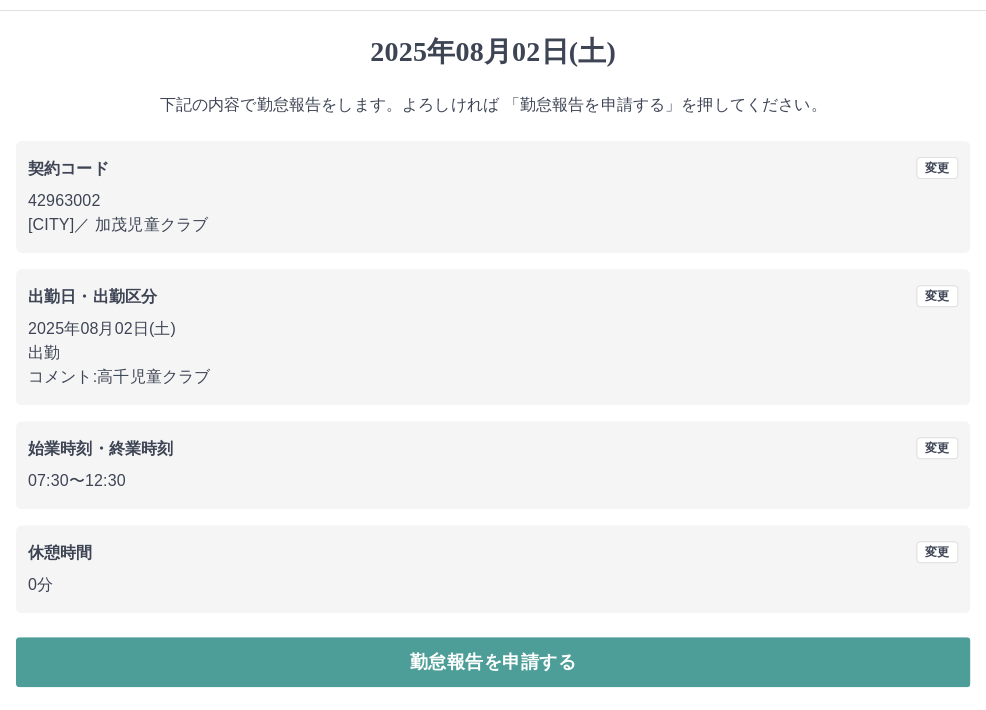 click on "勤怠報告を申請する" at bounding box center [493, 662] 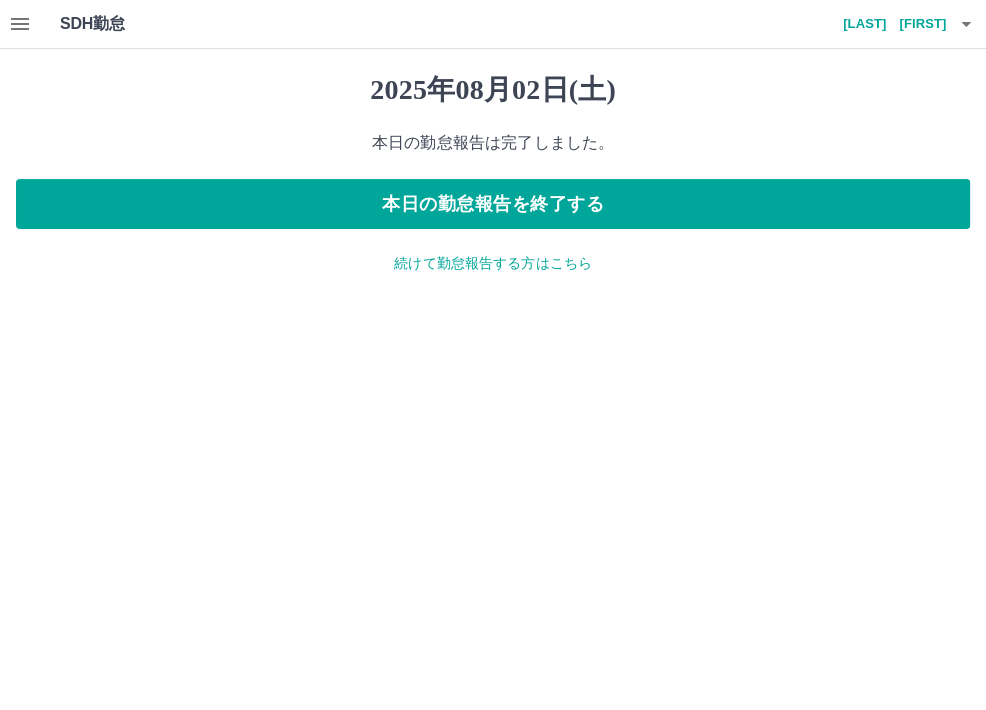 scroll, scrollTop: 0, scrollLeft: 0, axis: both 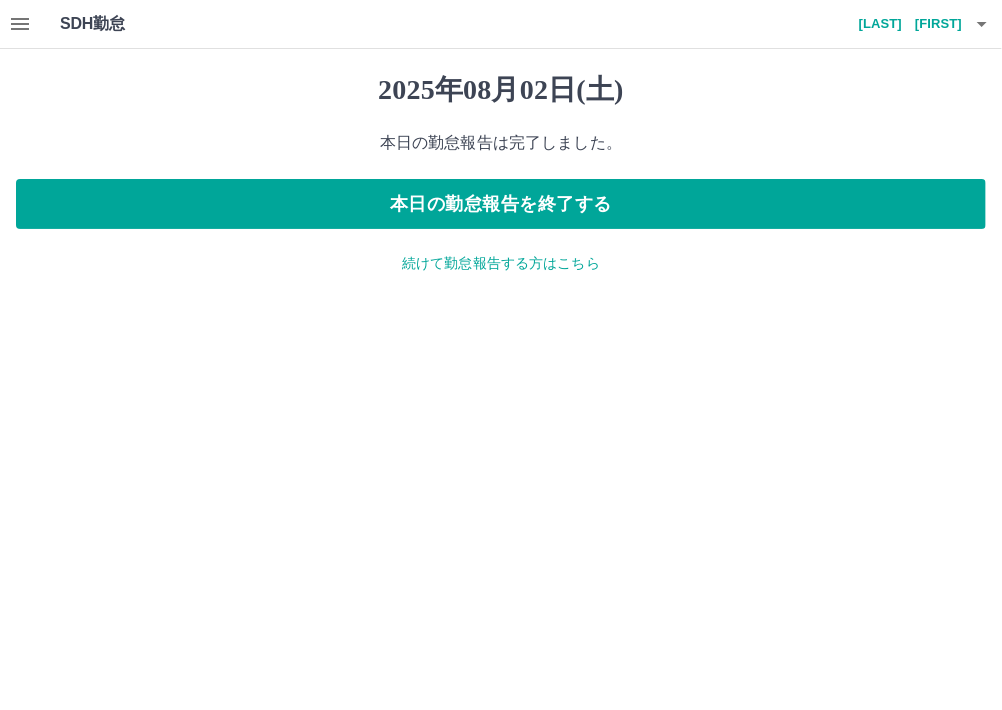 click on "続けて勤怠報告する方はこちら" at bounding box center [501, 263] 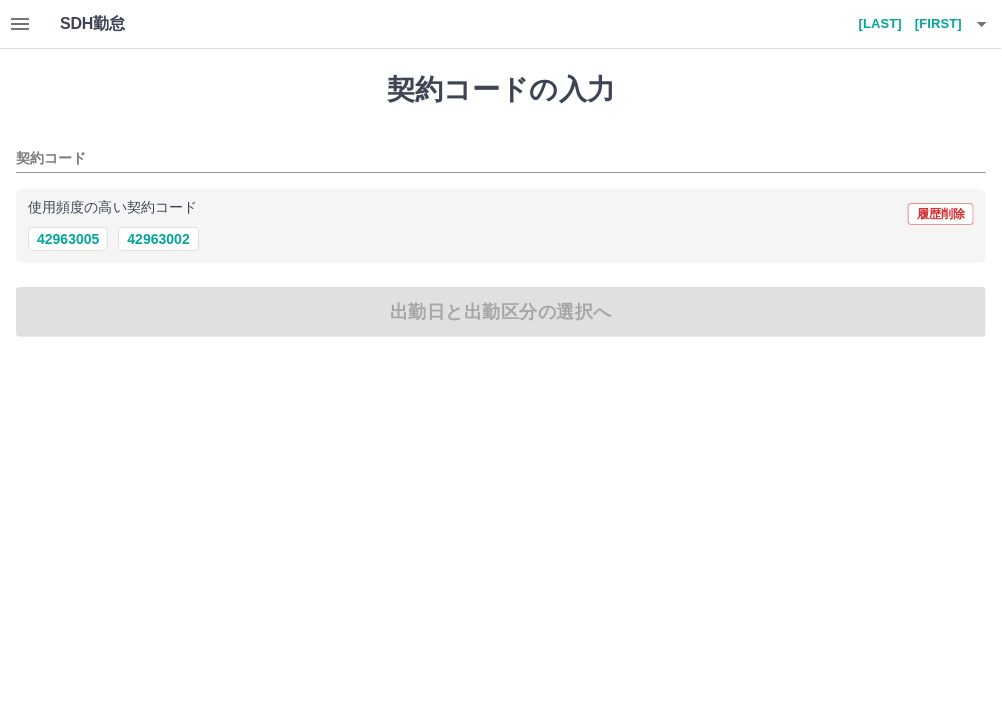 click on "契約コードの入力 契約コード 使用頻度の高い契約コード 履歴削除 42963005 42963002 出勤日と出勤区分の選択へ" at bounding box center [501, 205] 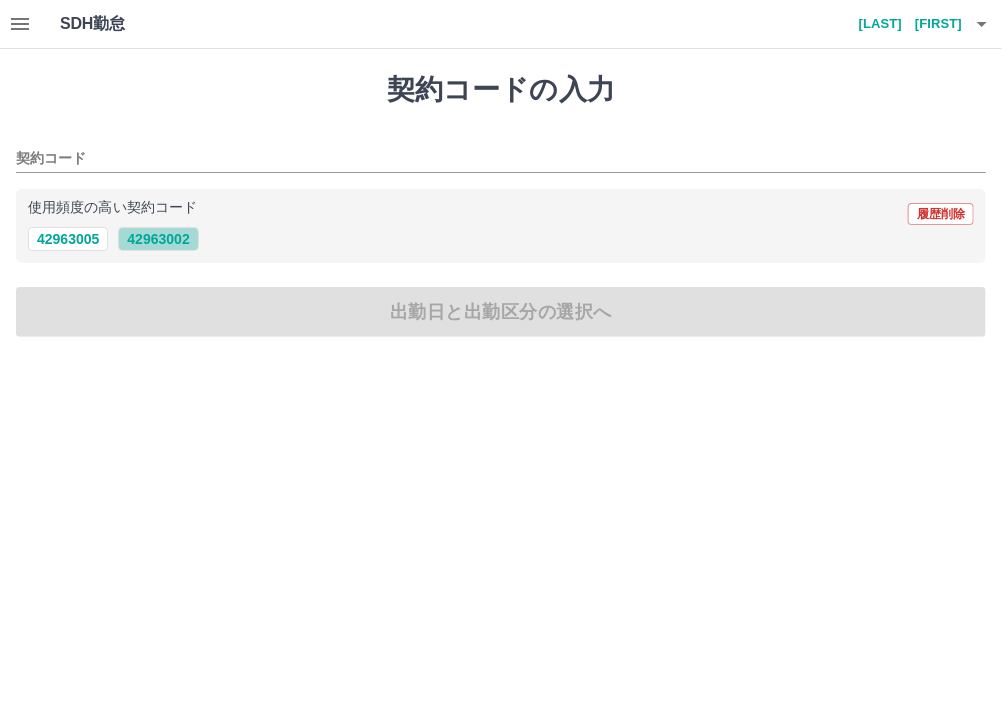 click on "42963002" at bounding box center [158, 239] 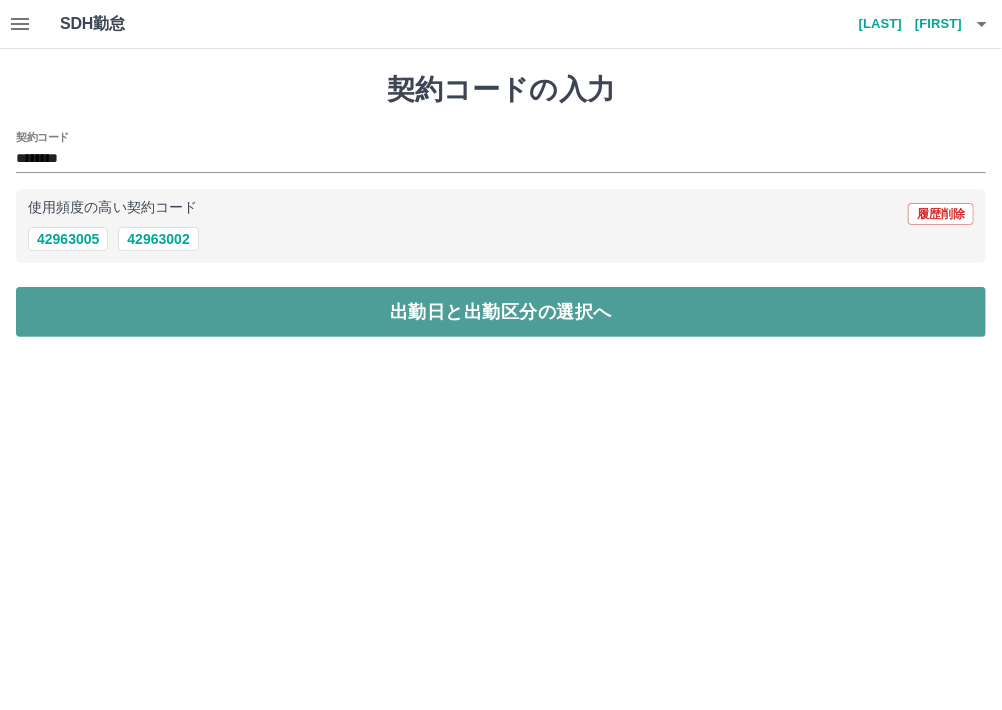 click on "出勤日と出勤区分の選択へ" at bounding box center (501, 312) 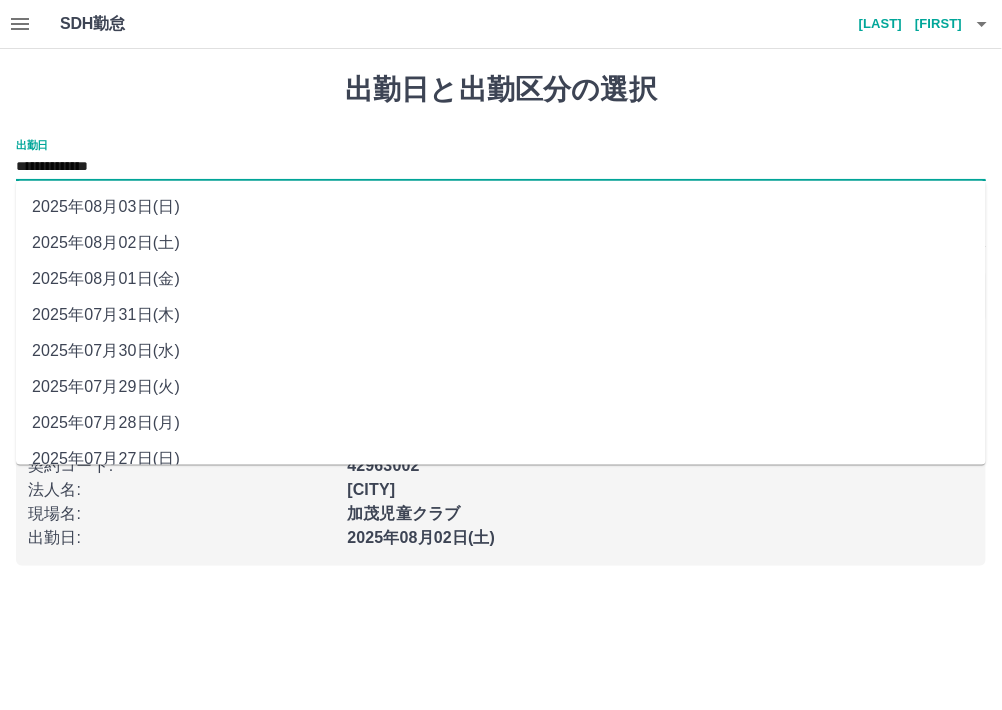 click on "**********" at bounding box center [501, 167] 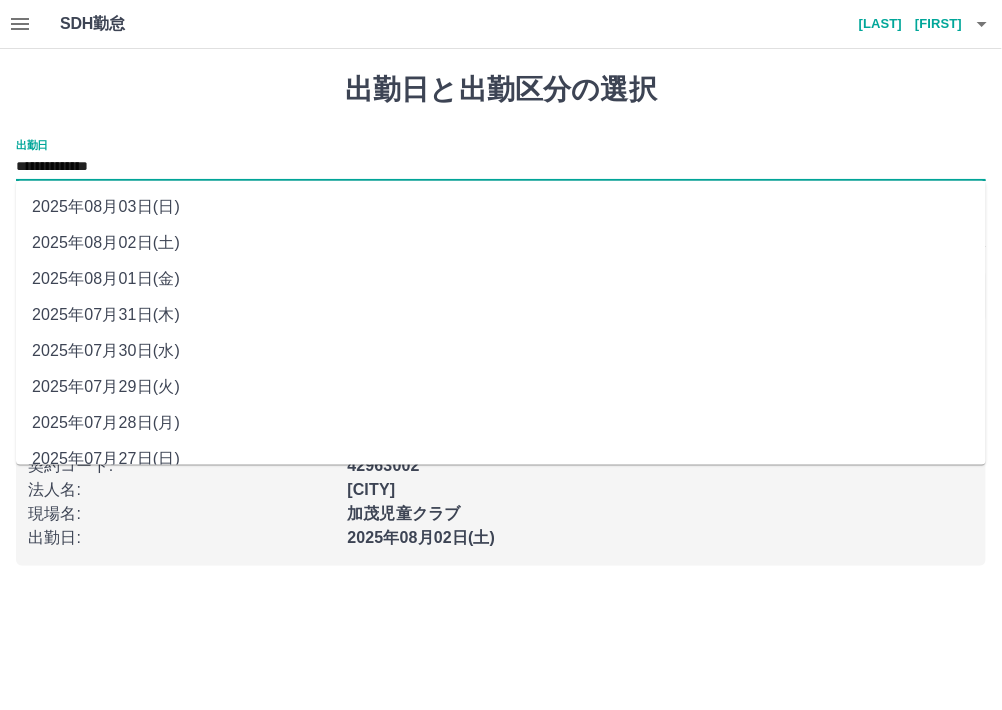 click on "2025年08月03日(日)" at bounding box center [501, 207] 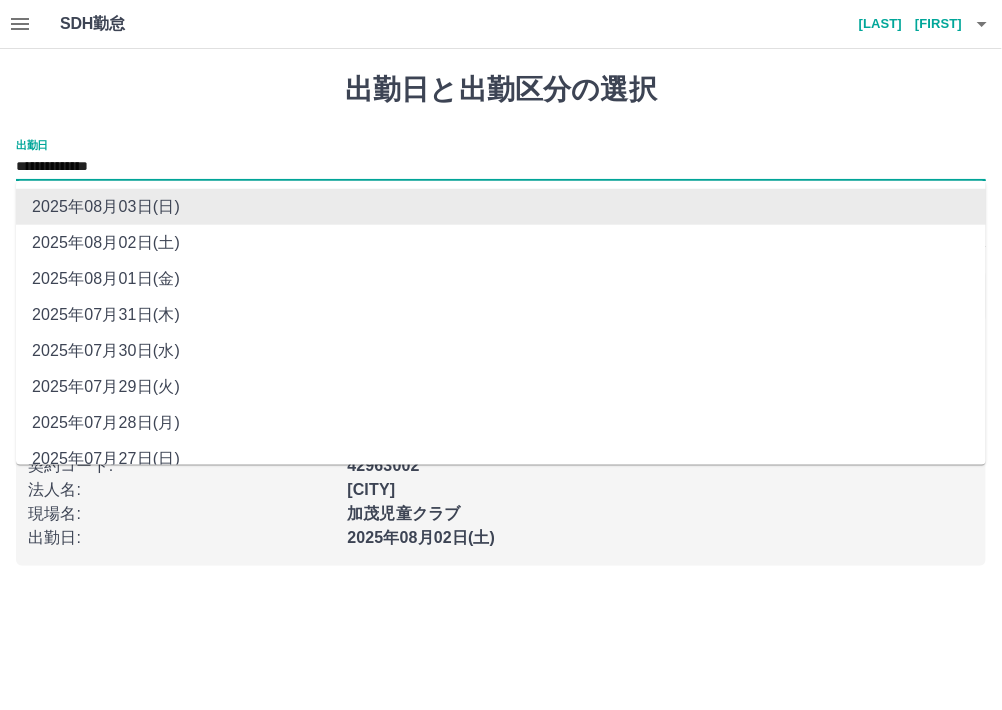click on "**********" at bounding box center (501, 167) 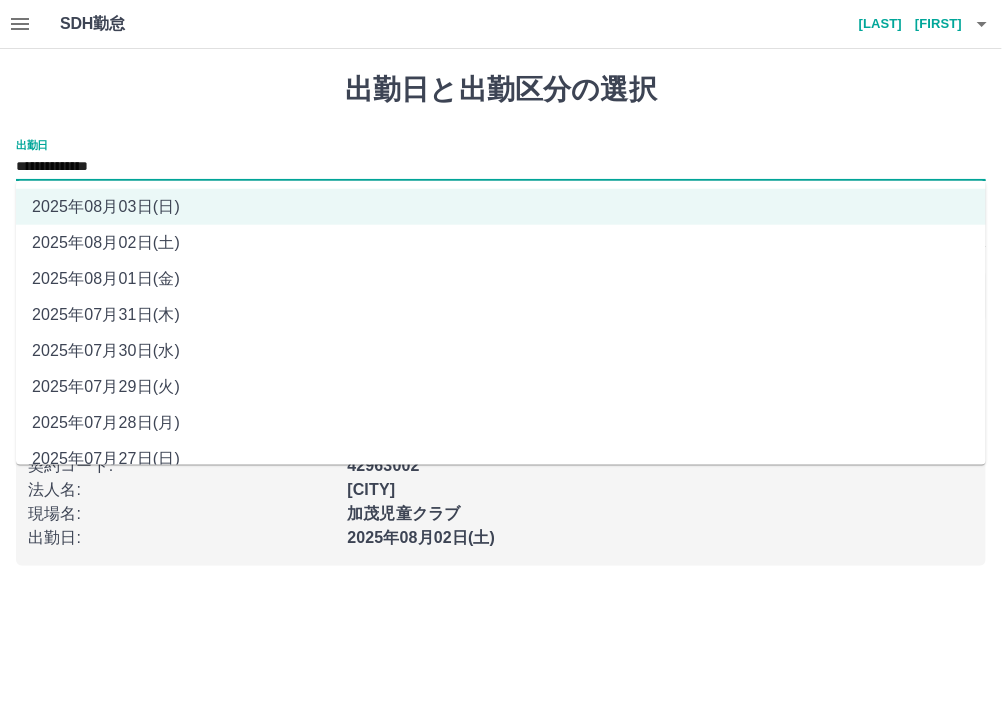 click on "2025年08月01日(金)" at bounding box center [501, 279] 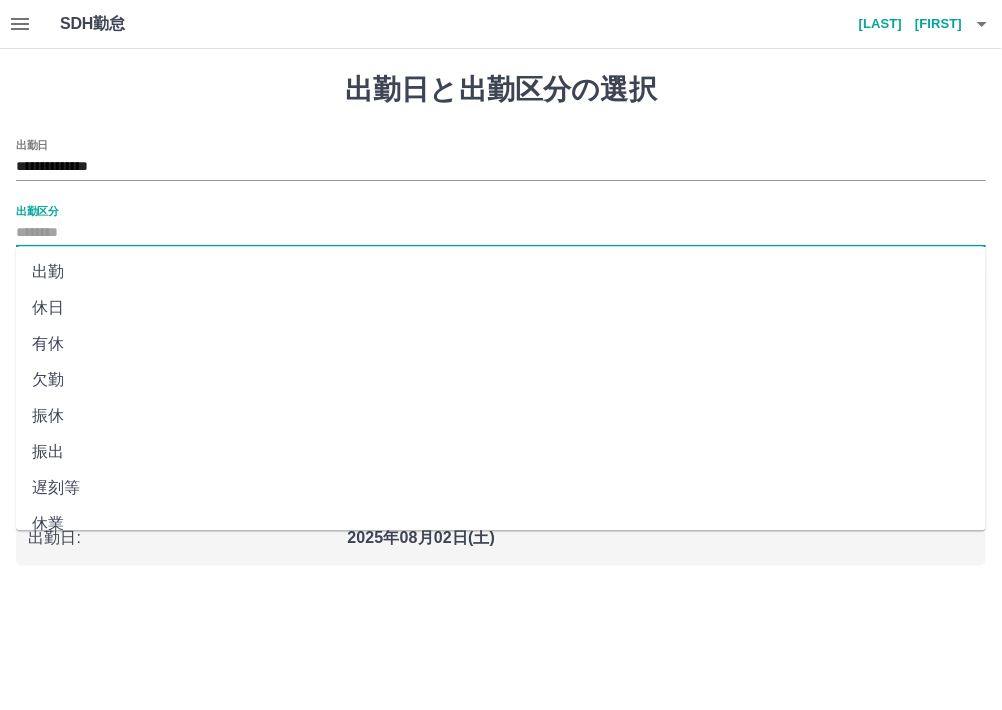 click on "出勤区分" at bounding box center (501, 233) 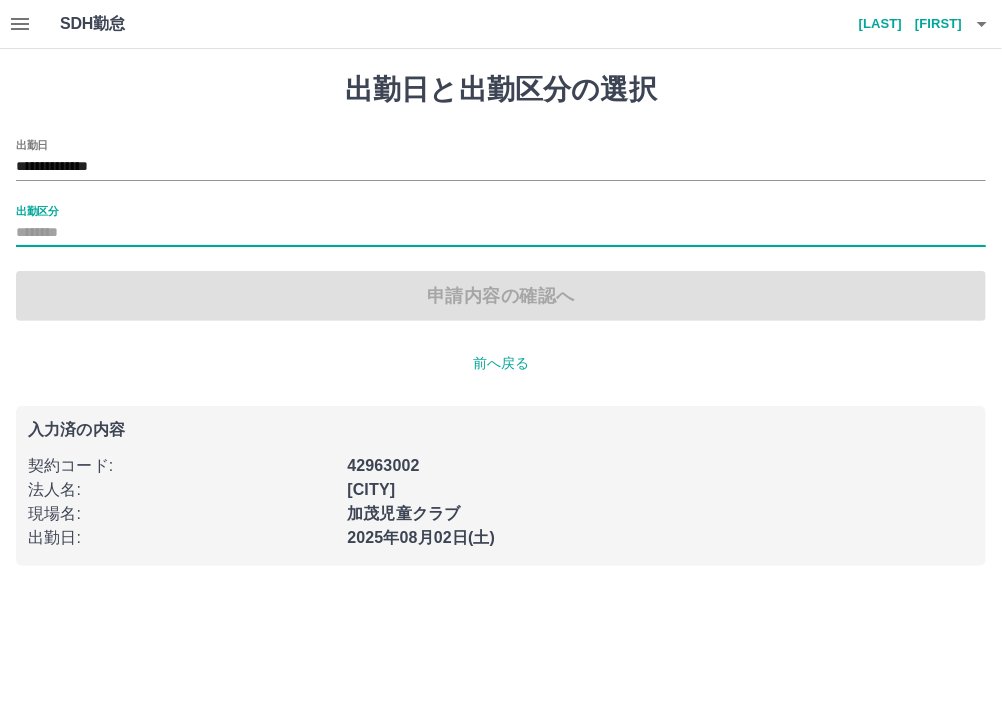 click on "出勤区分" at bounding box center [501, 233] 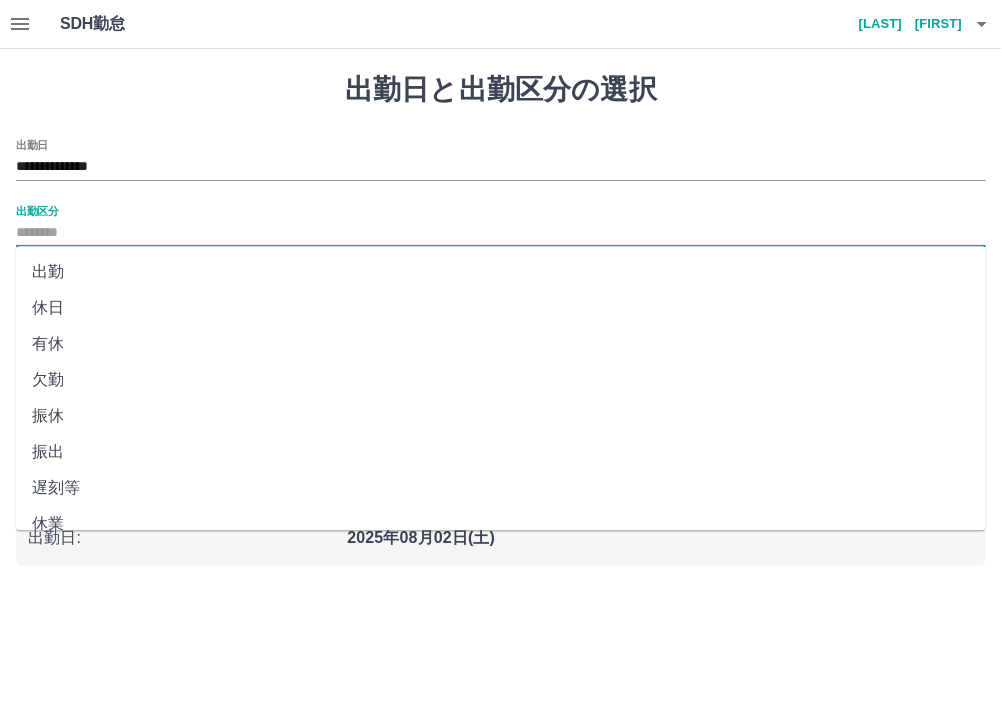 click on "出勤区分" at bounding box center [501, 233] 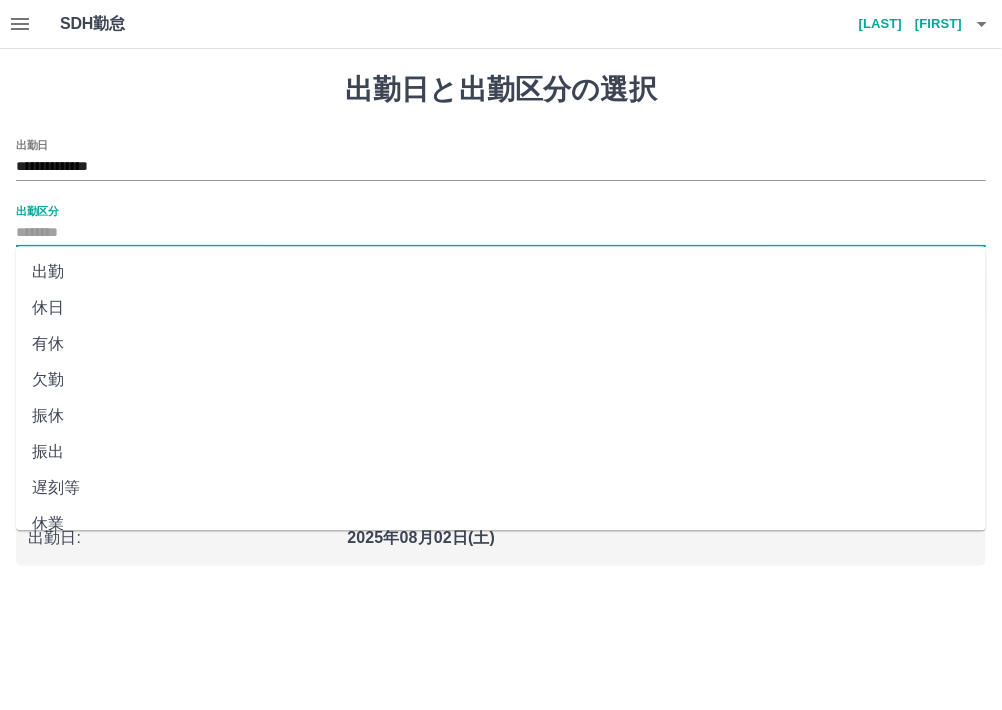 click on "出勤" at bounding box center (501, 272) 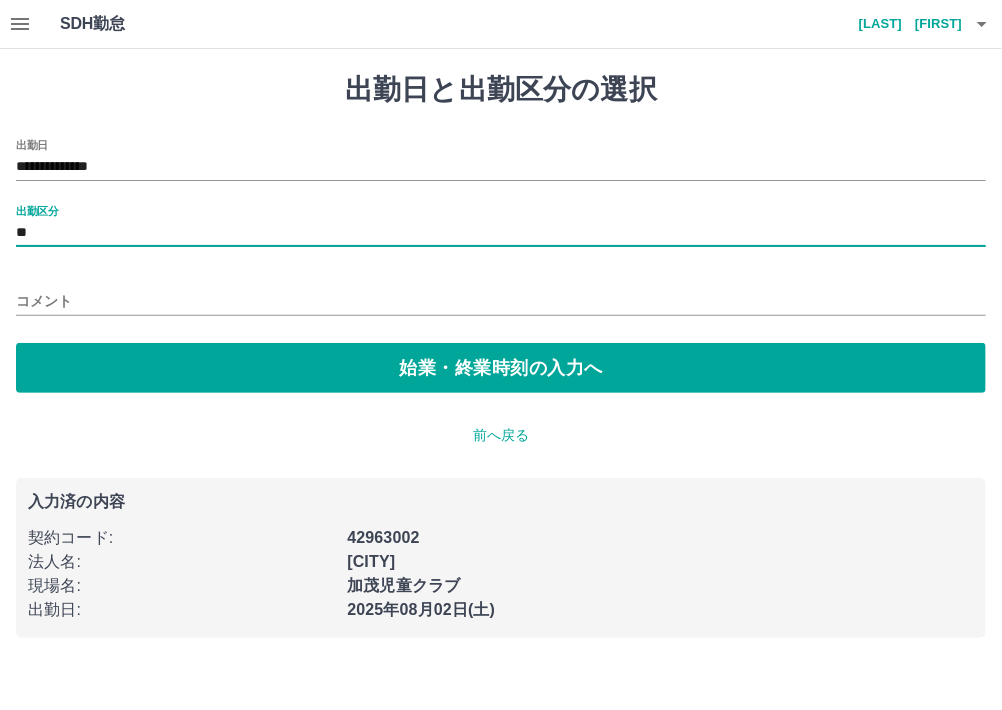 click on "コメント" at bounding box center [501, 301] 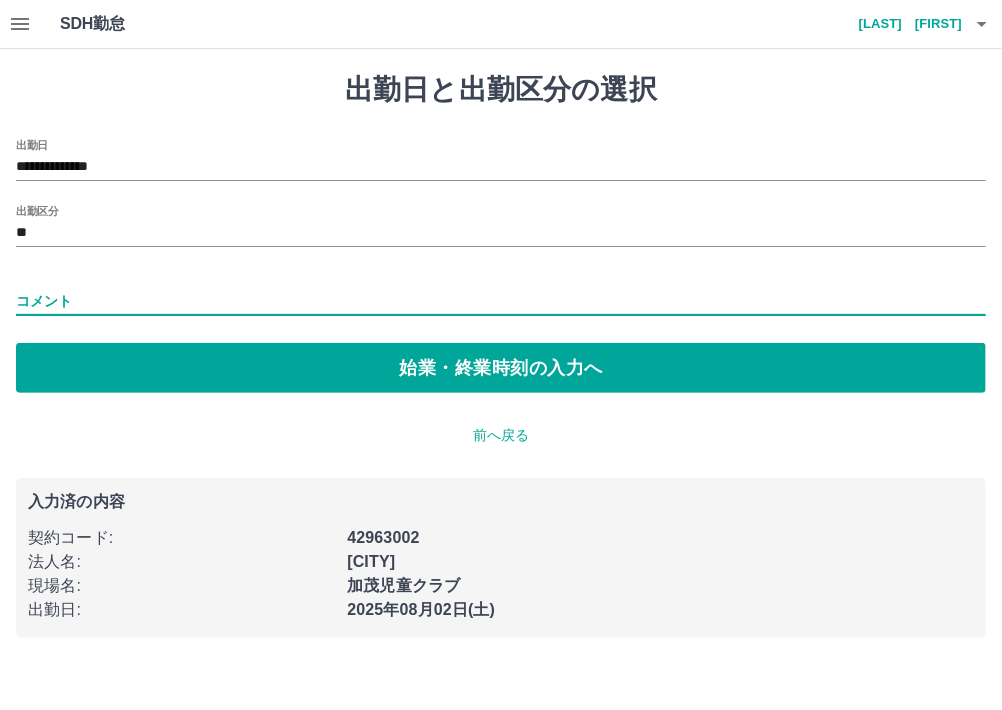 type on "*******" 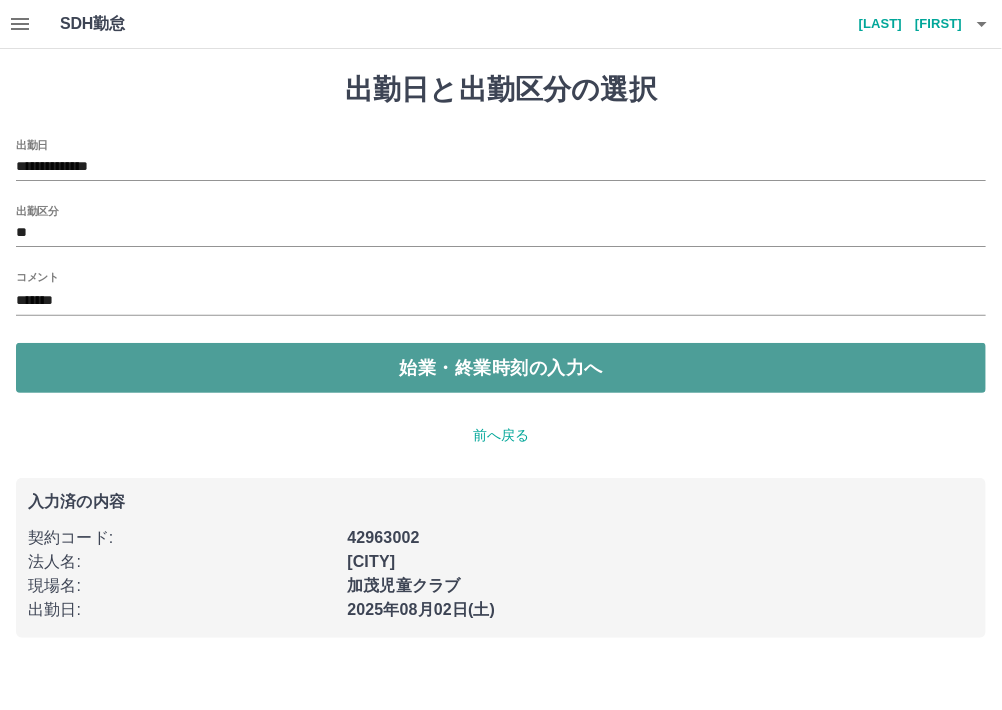 click on "始業・終業時刻の入力へ" at bounding box center [501, 368] 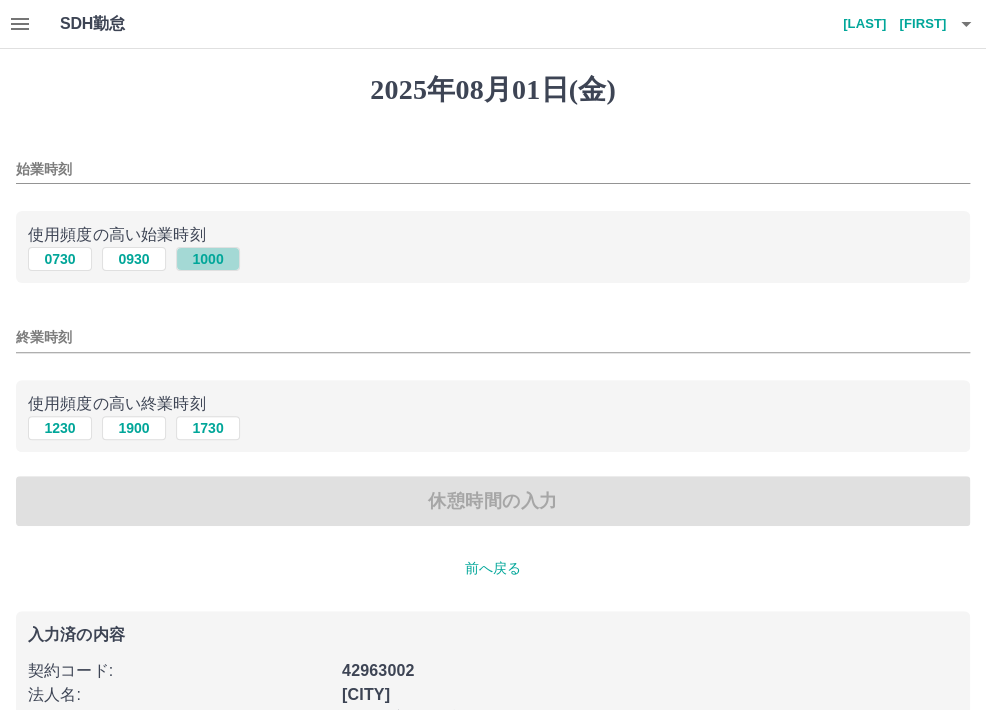 click on "1000" at bounding box center [208, 259] 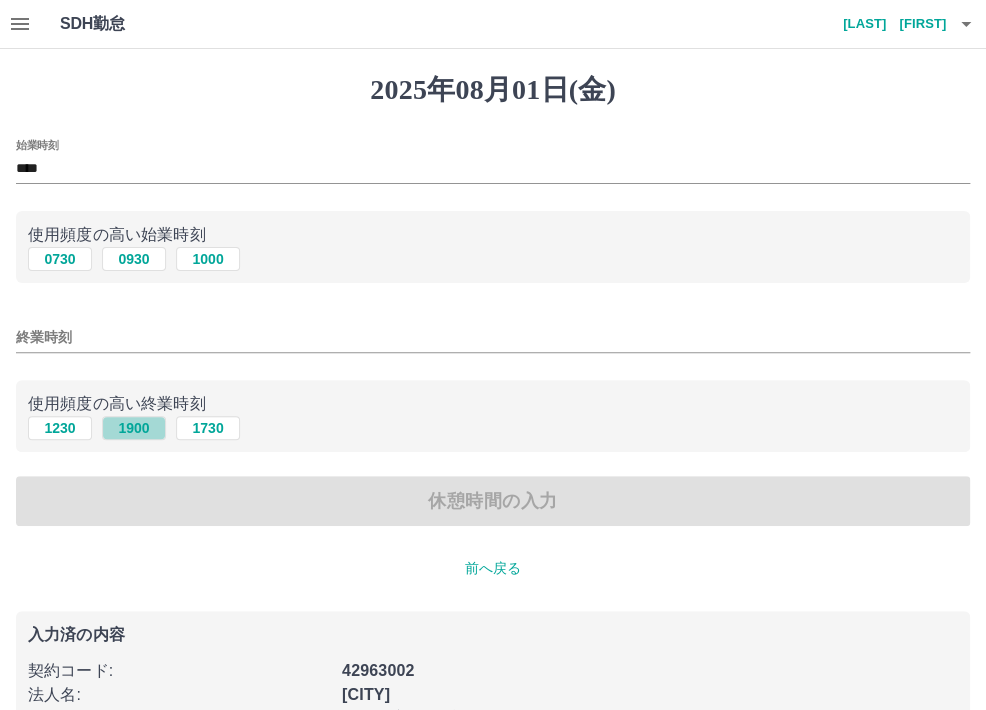 click on "1900" at bounding box center [134, 428] 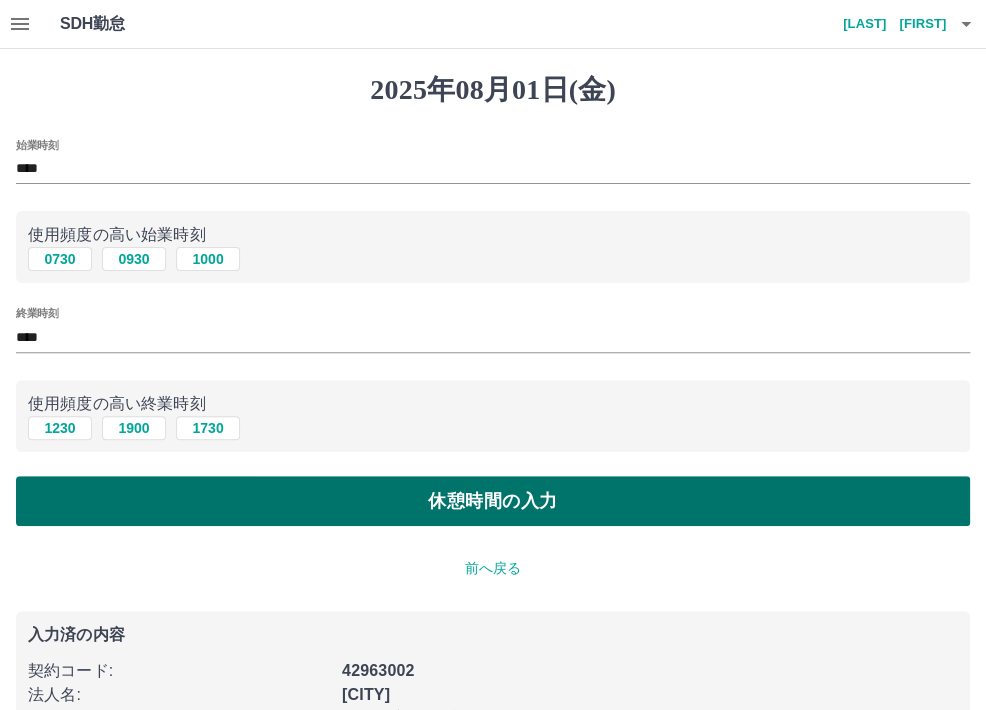 click on "休憩時間の入力" at bounding box center (493, 501) 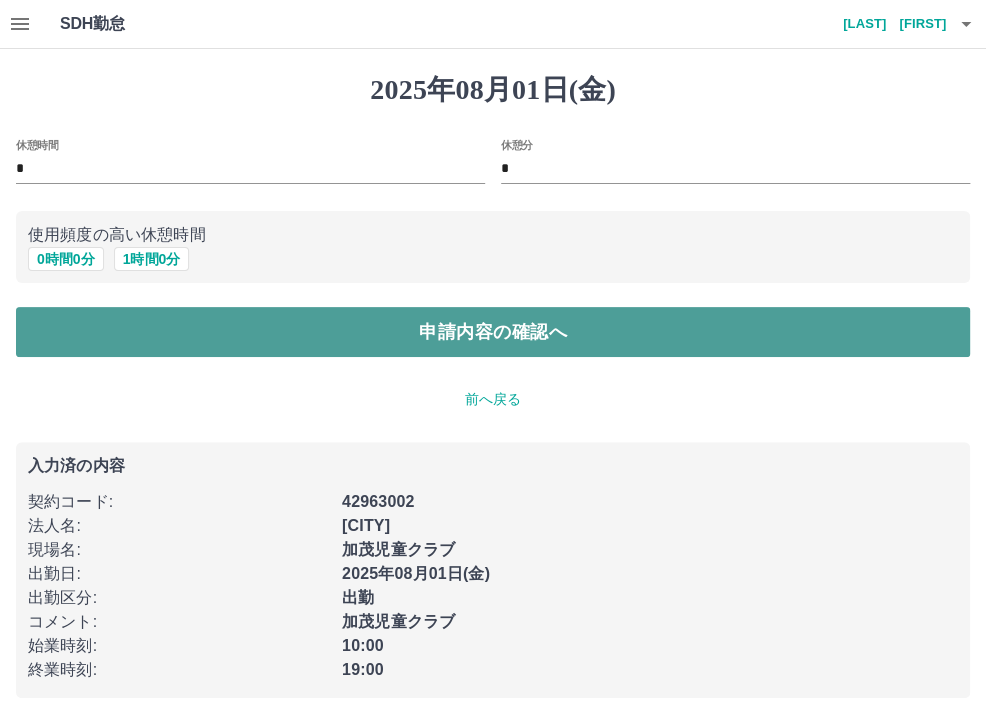 click on "申請内容の確認へ" at bounding box center (493, 332) 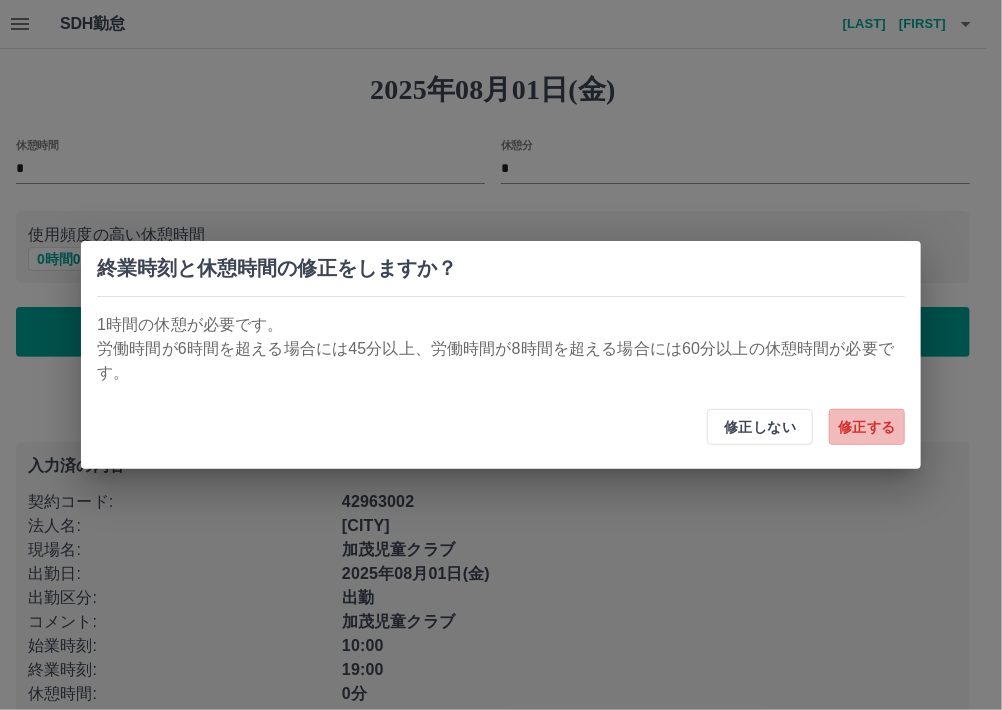 click on "修正する" at bounding box center (867, 427) 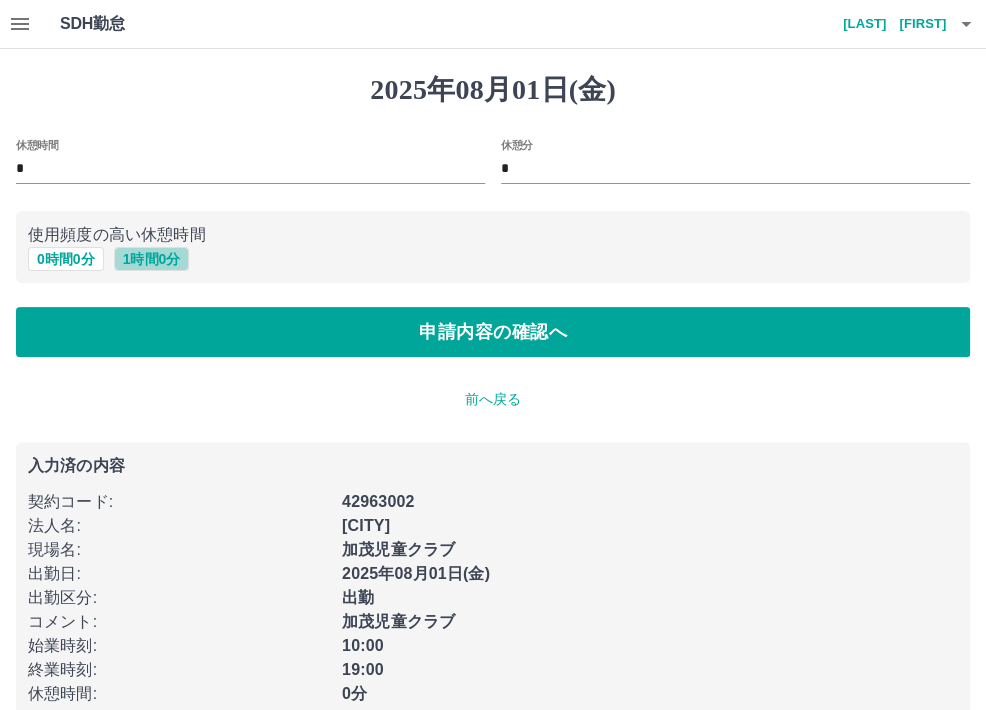 click on "1 時間 0 分" at bounding box center [152, 259] 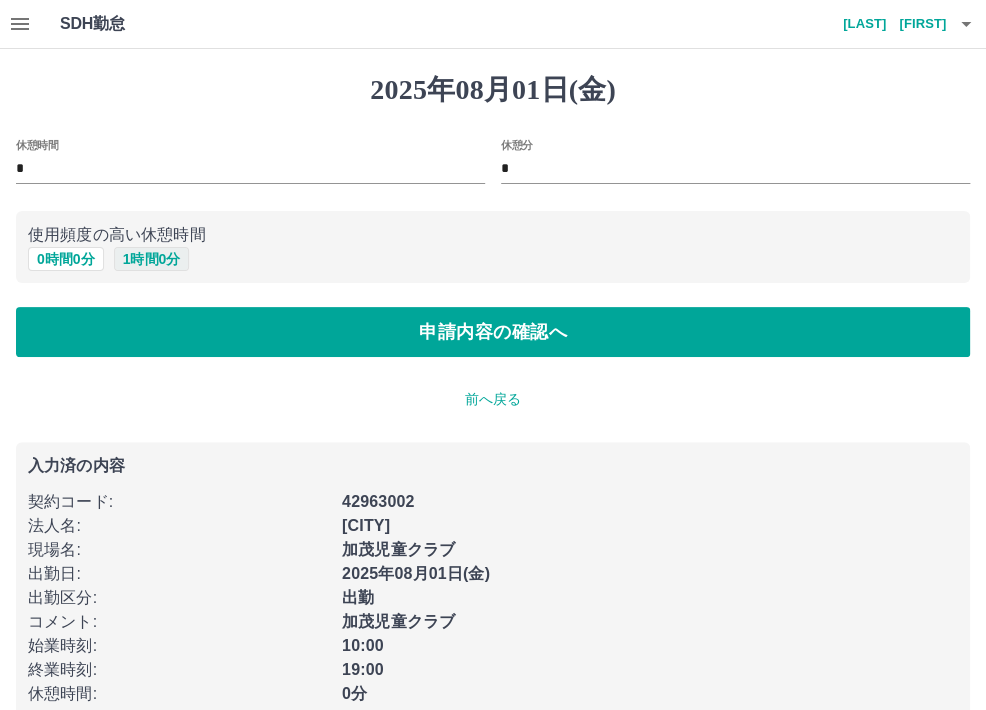 click on "1 時間 0 分" at bounding box center (152, 259) 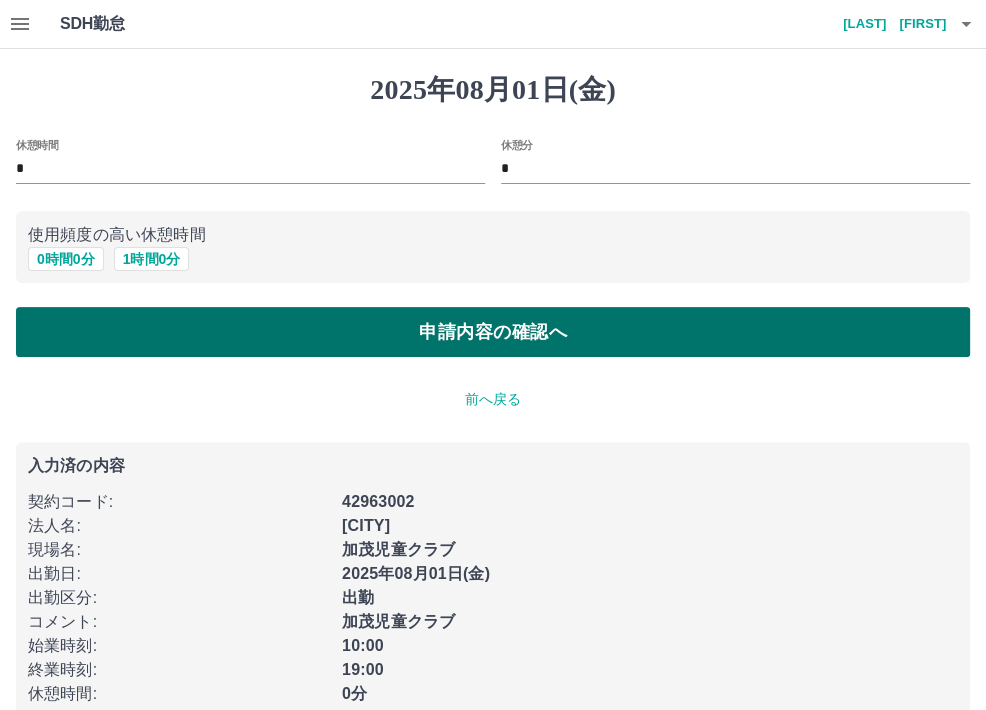 click on "申請内容の確認へ" at bounding box center [493, 332] 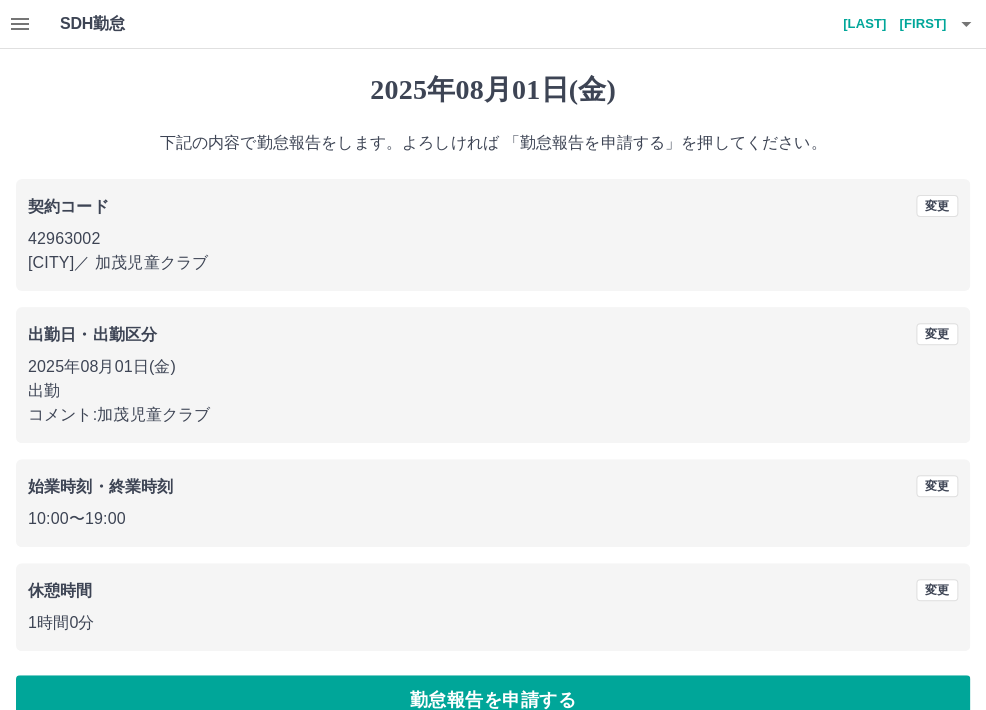 scroll, scrollTop: 38, scrollLeft: 0, axis: vertical 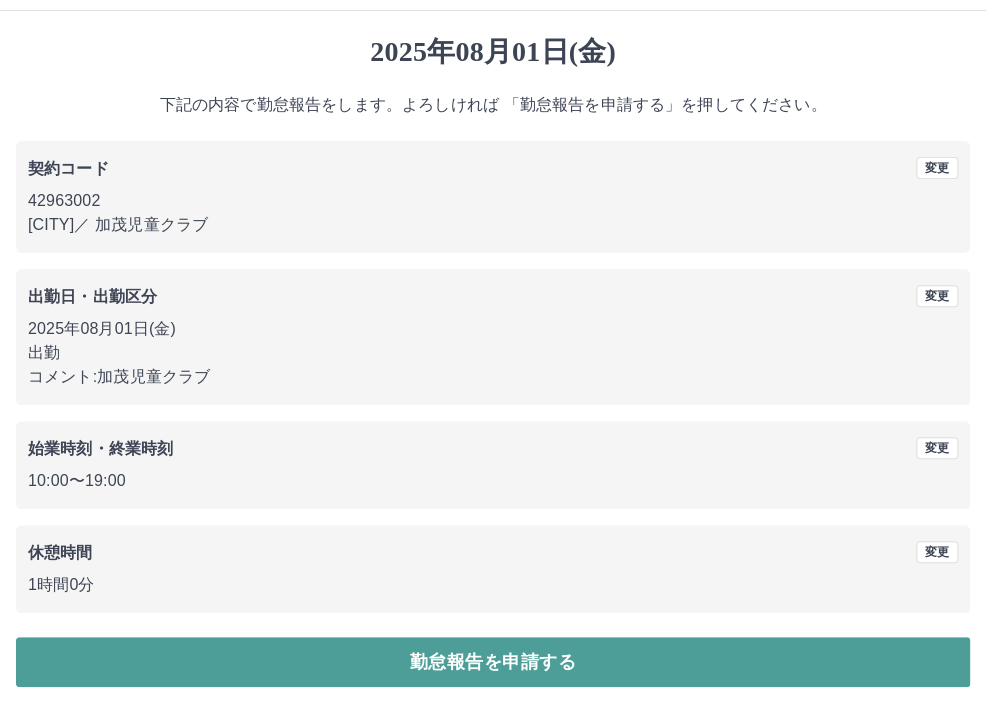click on "勤怠報告を申請する" at bounding box center [493, 662] 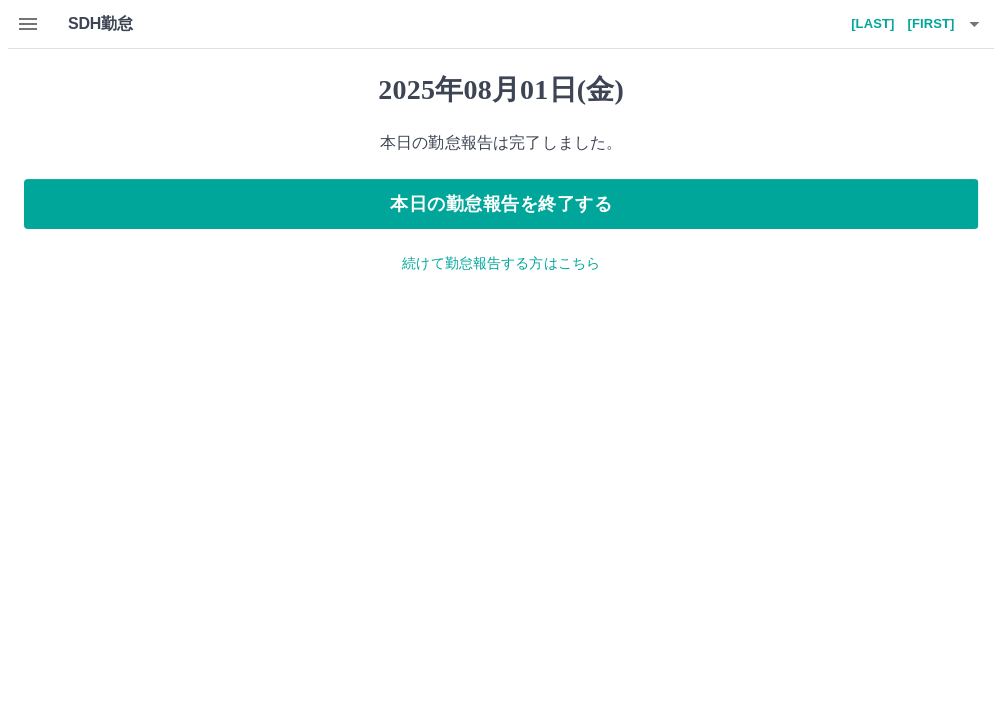 scroll, scrollTop: 0, scrollLeft: 0, axis: both 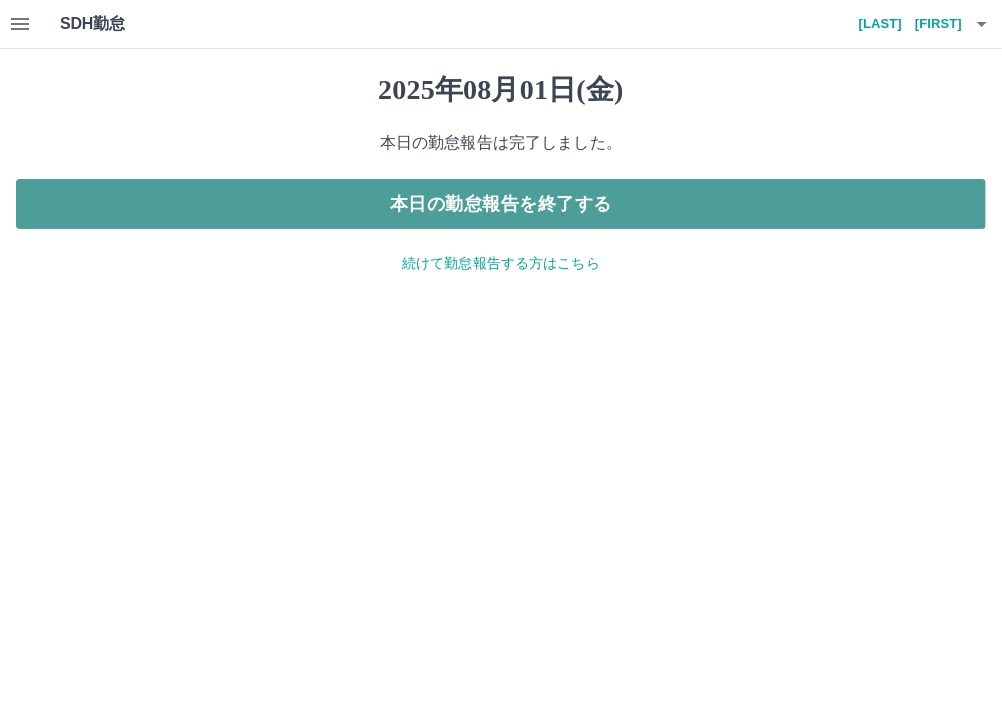 click on "本日の勤怠報告を終了する" at bounding box center [501, 204] 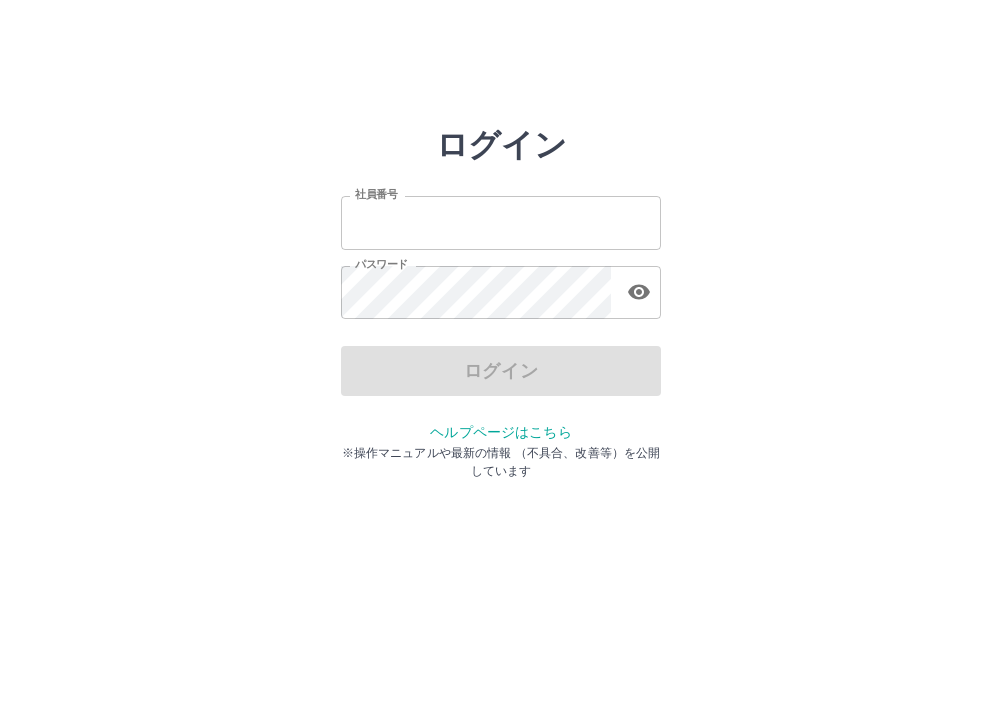 scroll, scrollTop: 0, scrollLeft: 0, axis: both 